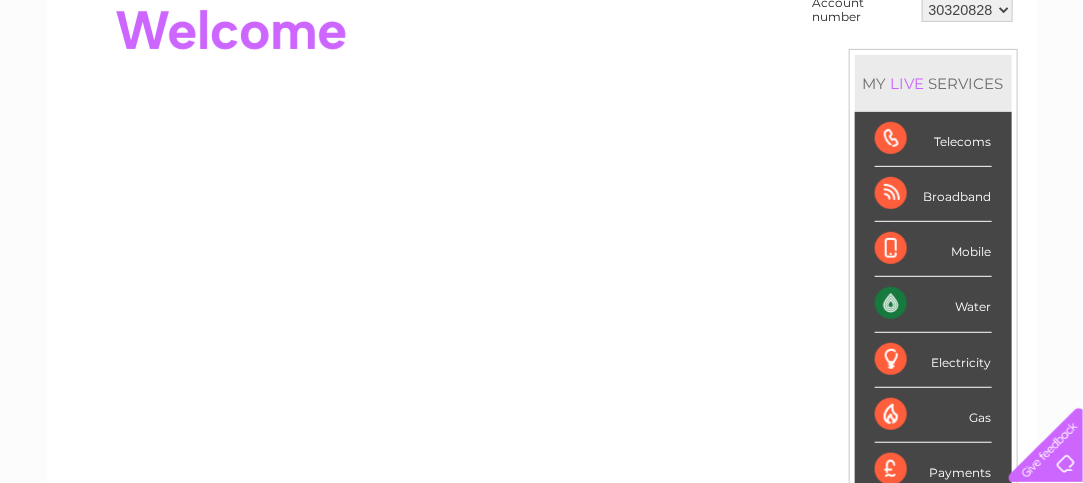 scroll, scrollTop: 0, scrollLeft: 0, axis: both 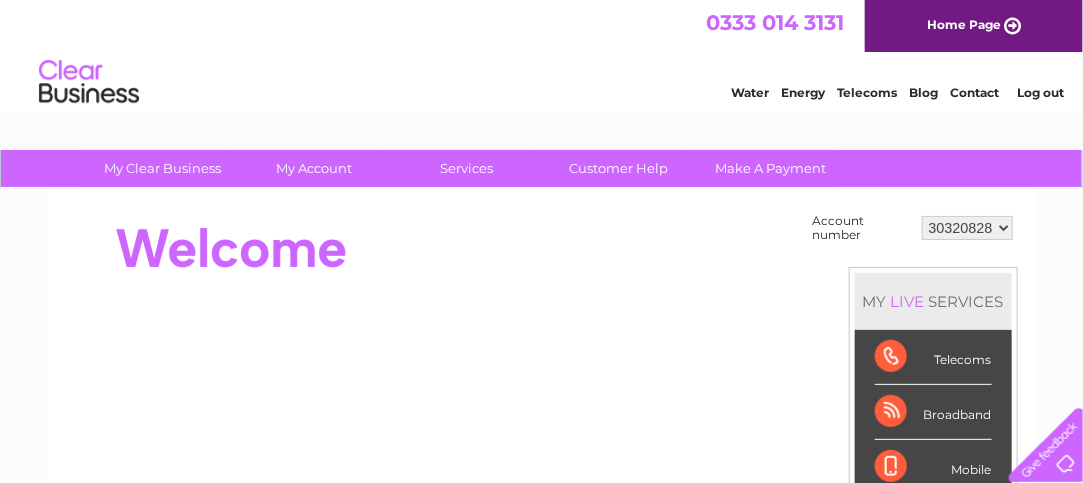 click on "30320828" at bounding box center (967, 228) 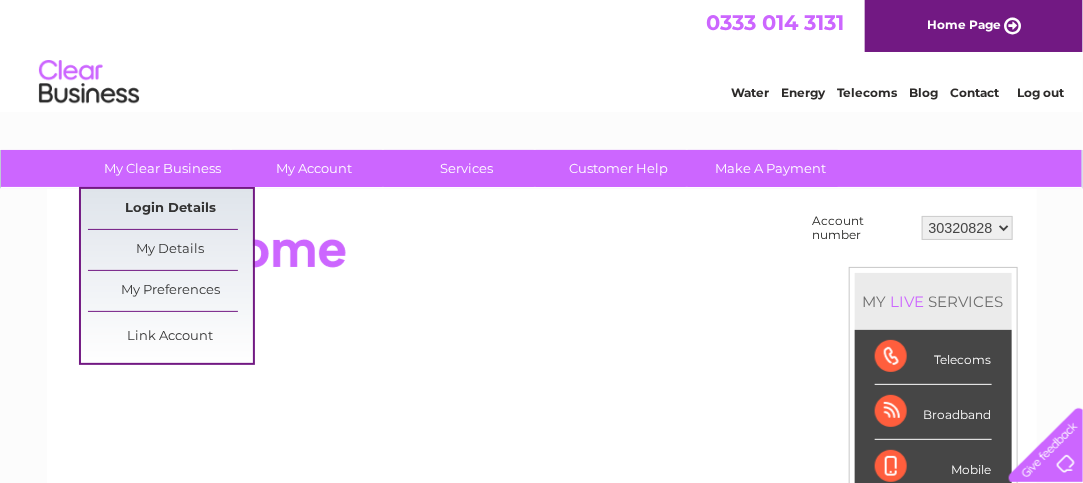 click on "Login Details" at bounding box center (170, 209) 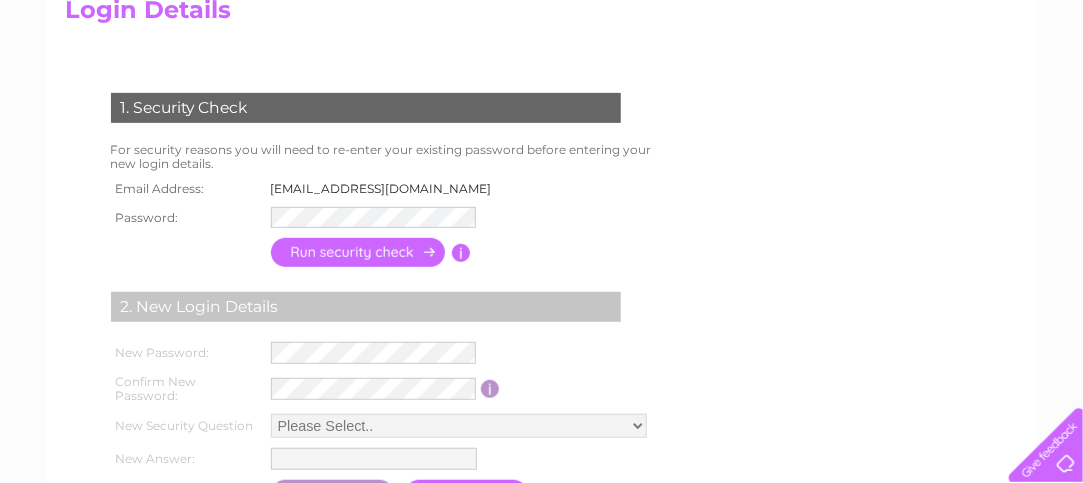 scroll, scrollTop: 0, scrollLeft: 0, axis: both 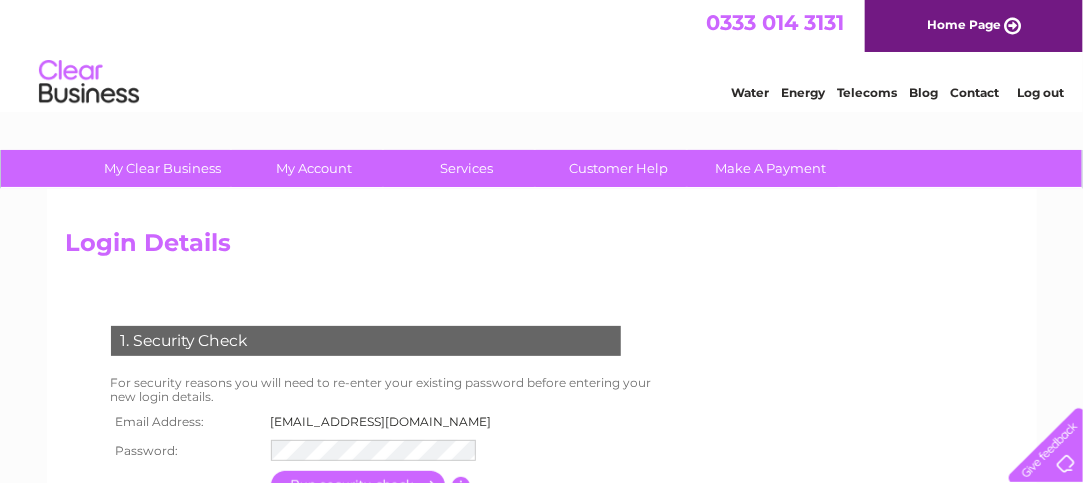 click on "Log out" at bounding box center (1040, 92) 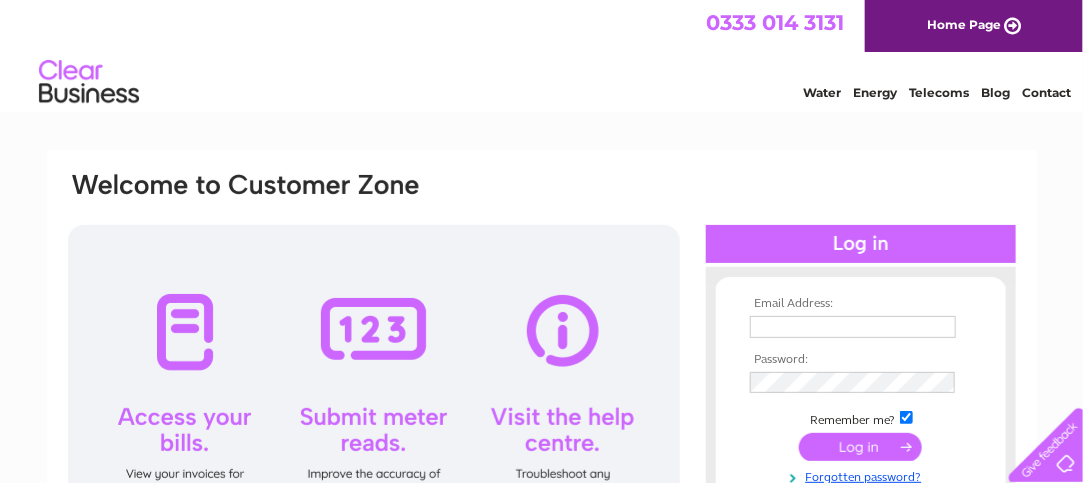 scroll, scrollTop: 0, scrollLeft: 0, axis: both 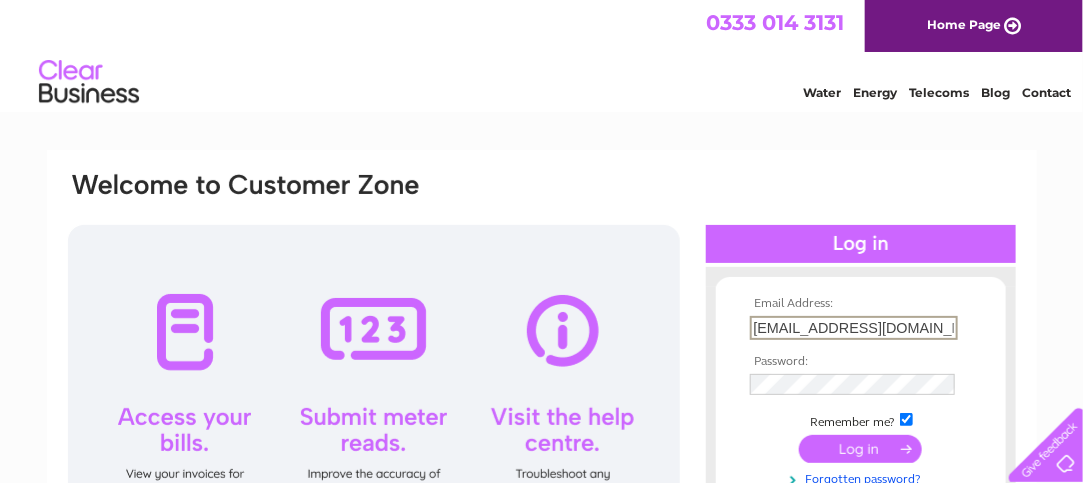 click on "info.stopinntaj@gmail.com" at bounding box center [854, 328] 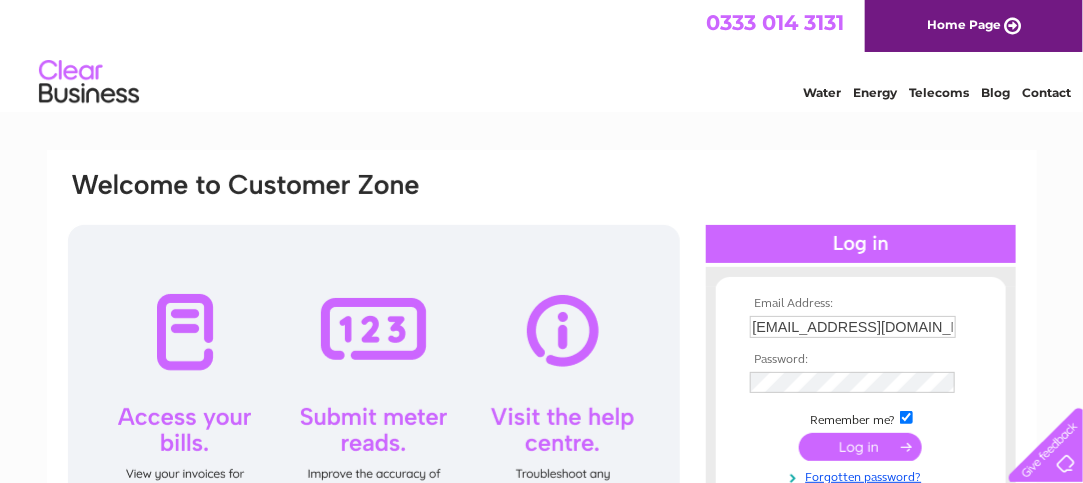 click at bounding box center [860, 447] 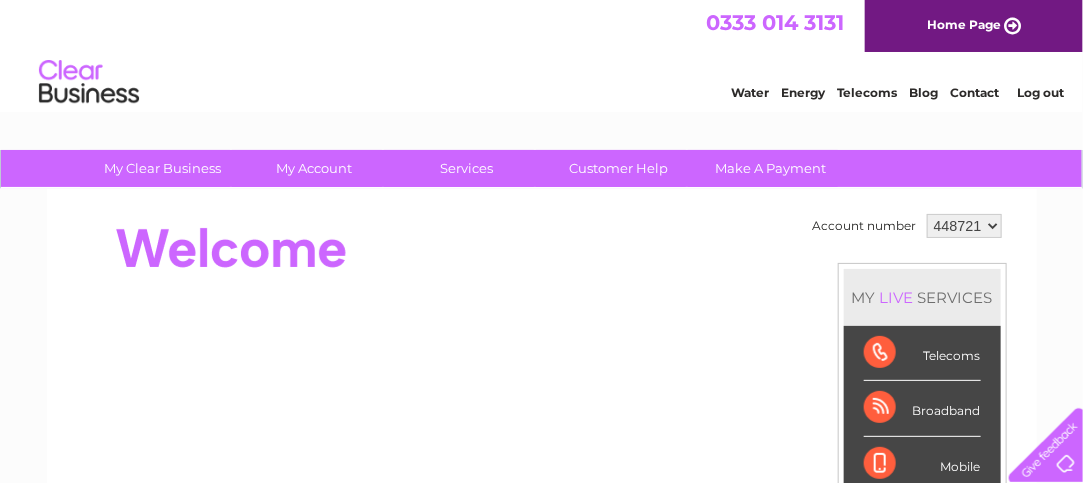 scroll, scrollTop: 0, scrollLeft: 0, axis: both 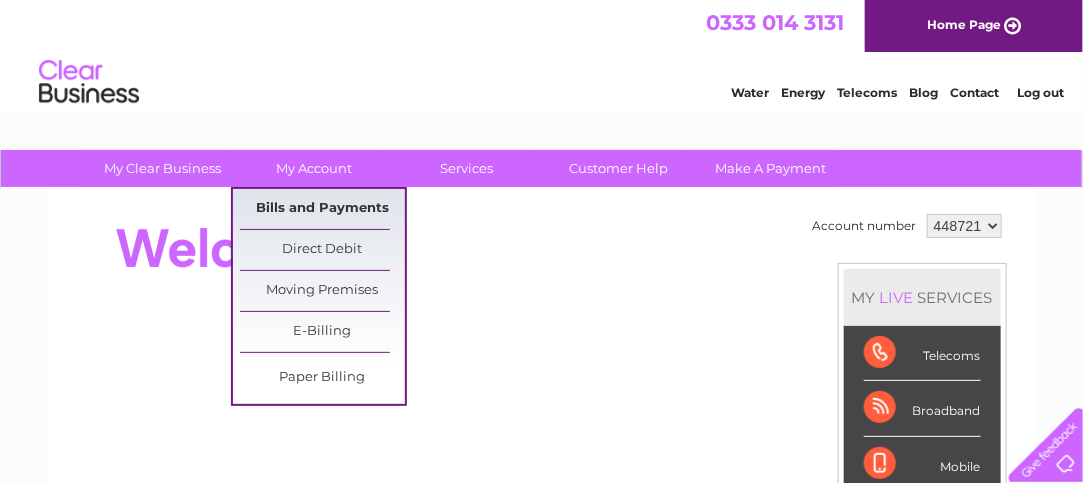 click on "Bills and Payments" at bounding box center [322, 209] 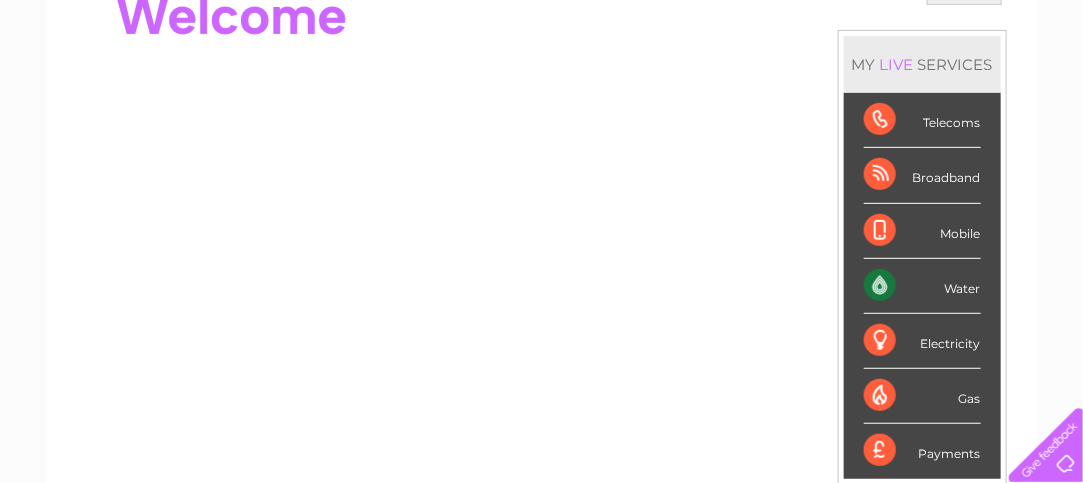 scroll, scrollTop: 0, scrollLeft: 0, axis: both 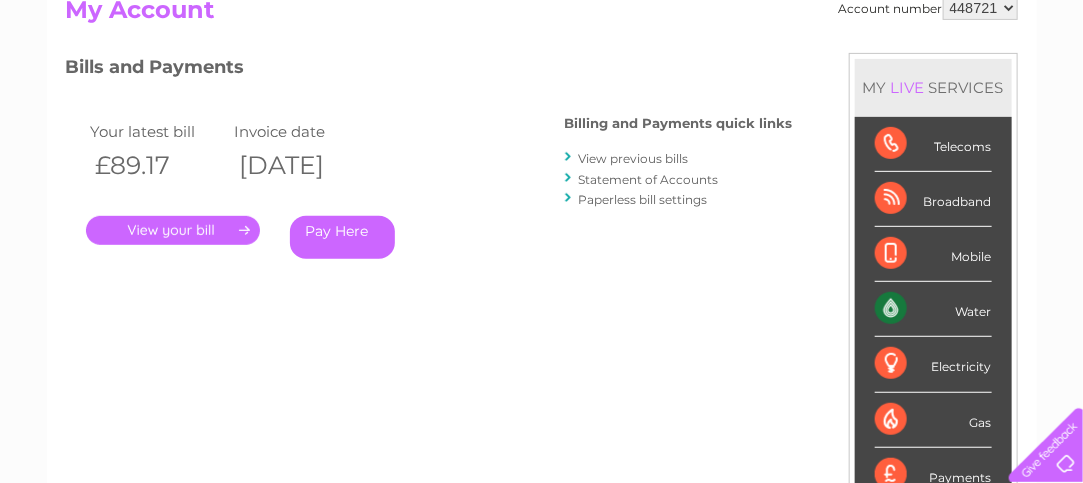 click on "View previous bills" at bounding box center (634, 158) 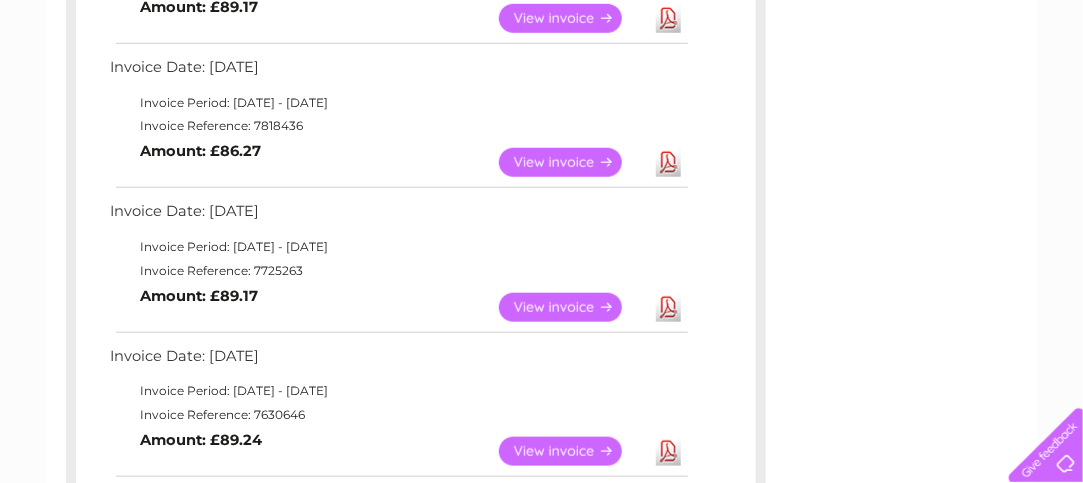 scroll, scrollTop: 700, scrollLeft: 0, axis: vertical 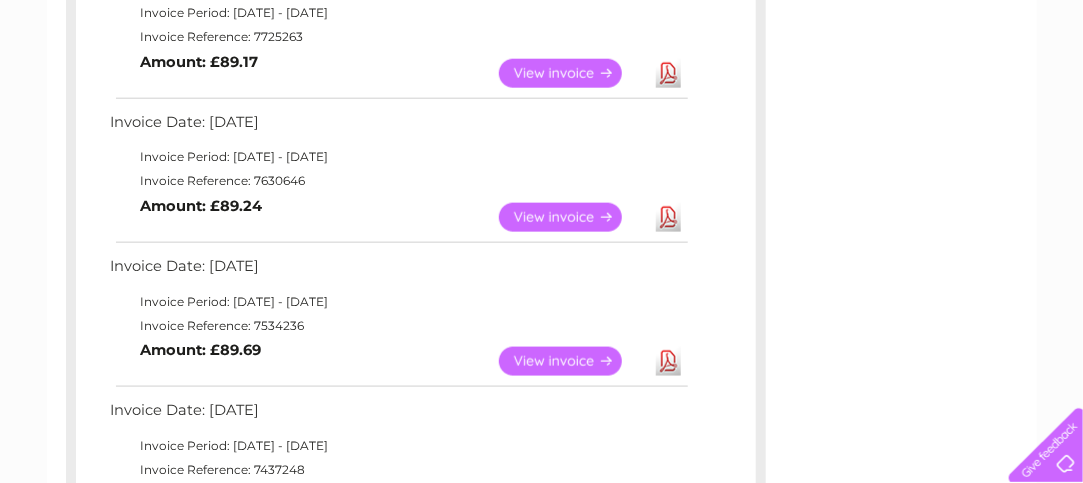 click on "View" at bounding box center [572, 217] 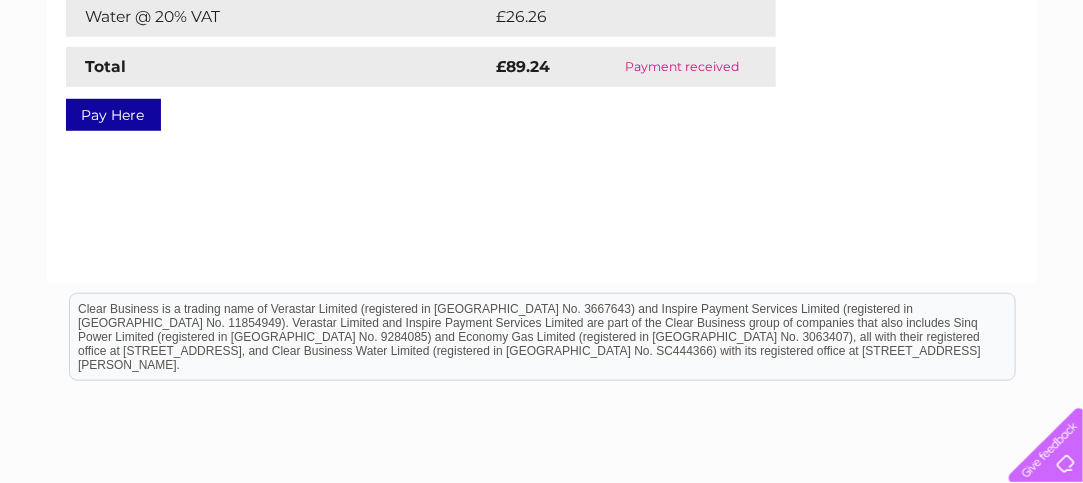 scroll, scrollTop: 233, scrollLeft: 0, axis: vertical 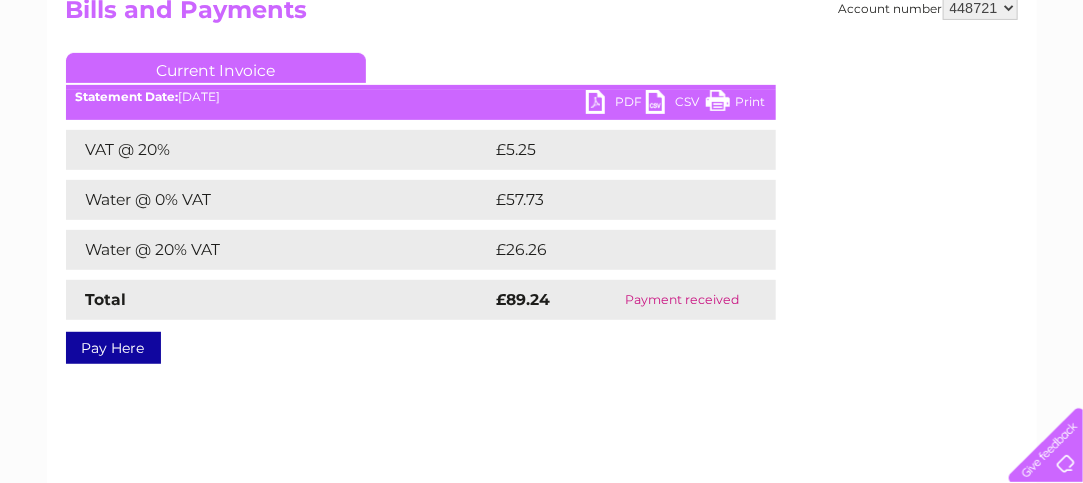 click on "PDF" at bounding box center (616, 104) 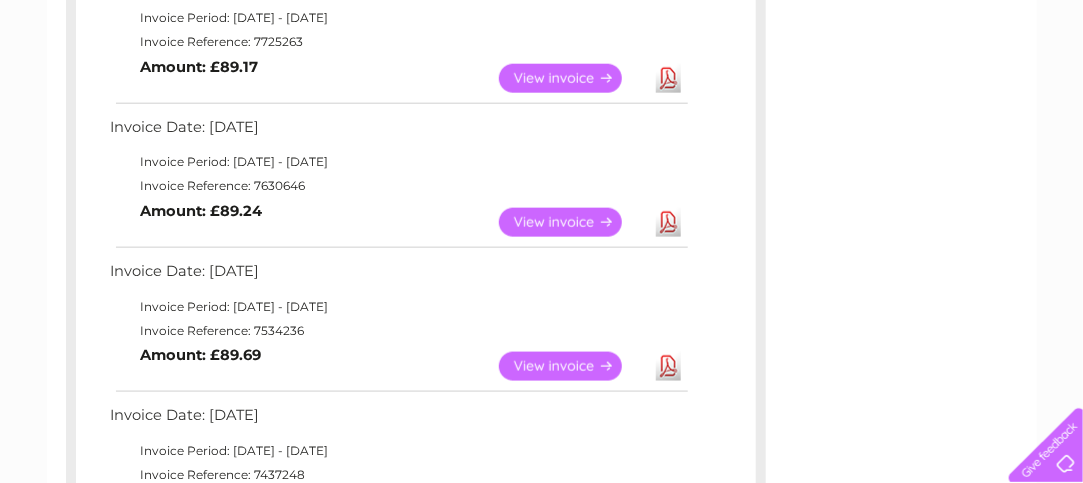 scroll, scrollTop: 0, scrollLeft: 0, axis: both 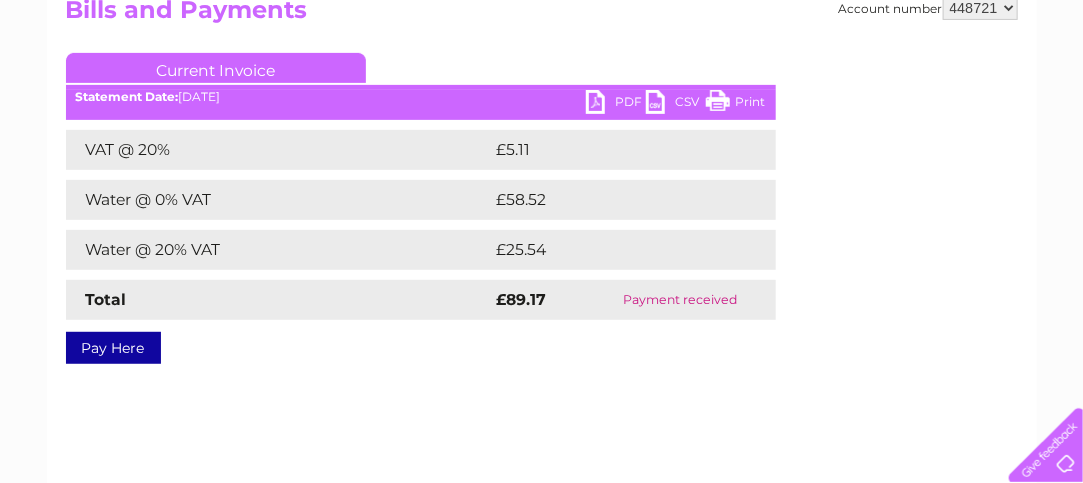 click on "Print" at bounding box center [736, 104] 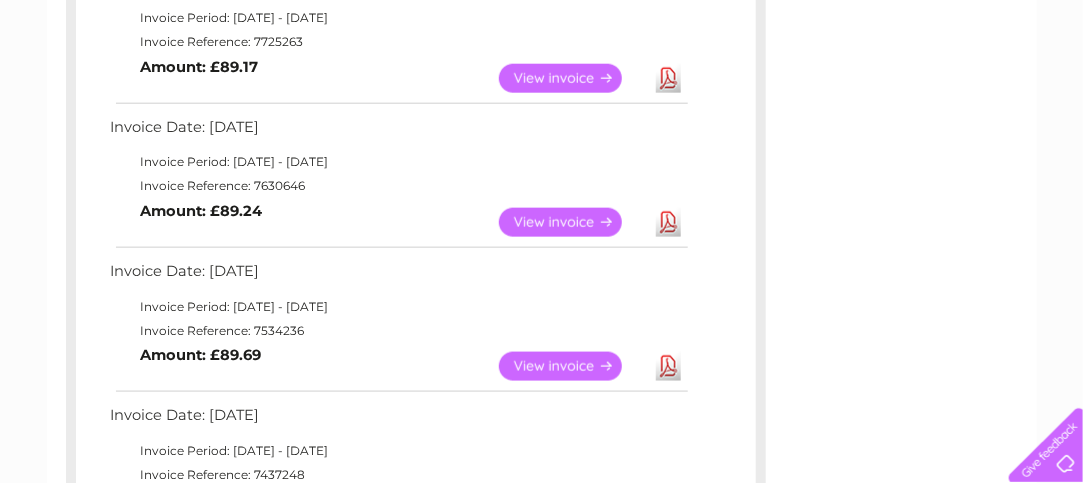 scroll, scrollTop: 462, scrollLeft: 0, axis: vertical 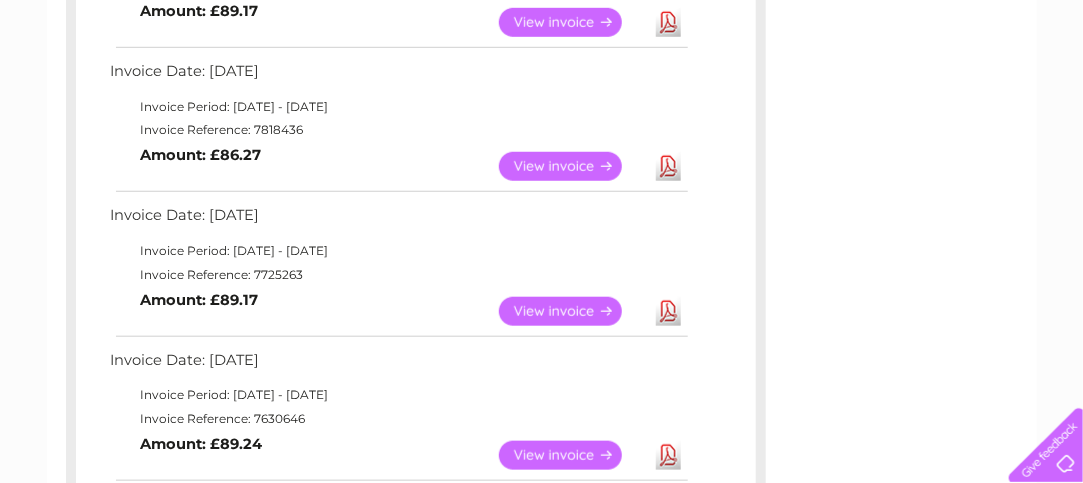 click on "View" at bounding box center (572, 166) 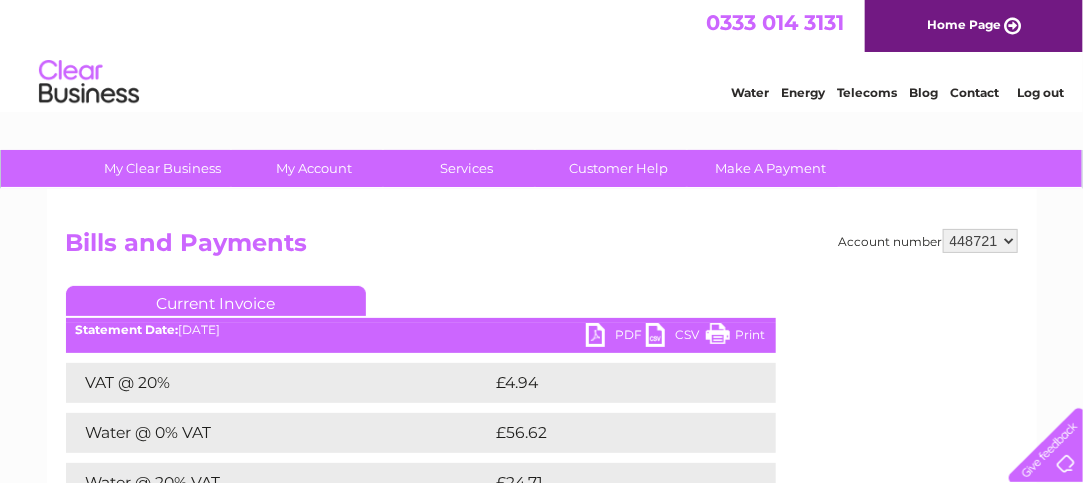 scroll, scrollTop: 0, scrollLeft: 0, axis: both 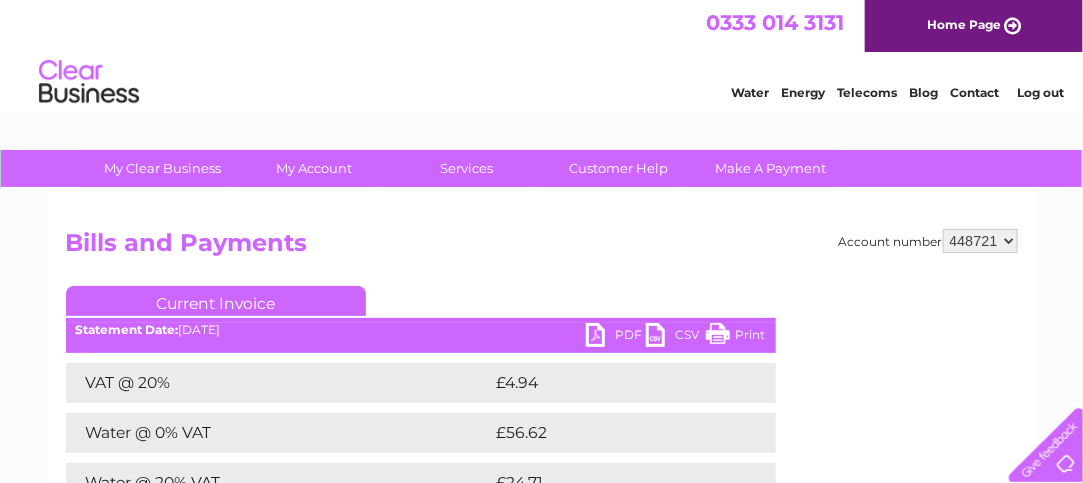 drag, startPoint x: 735, startPoint y: 341, endPoint x: 896, endPoint y: 413, distance: 176.3661 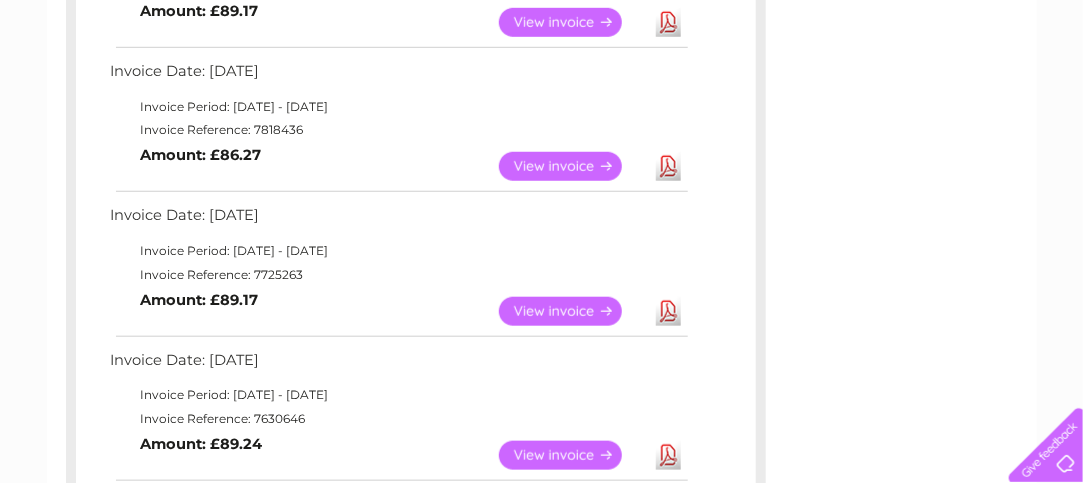 scroll, scrollTop: 229, scrollLeft: 0, axis: vertical 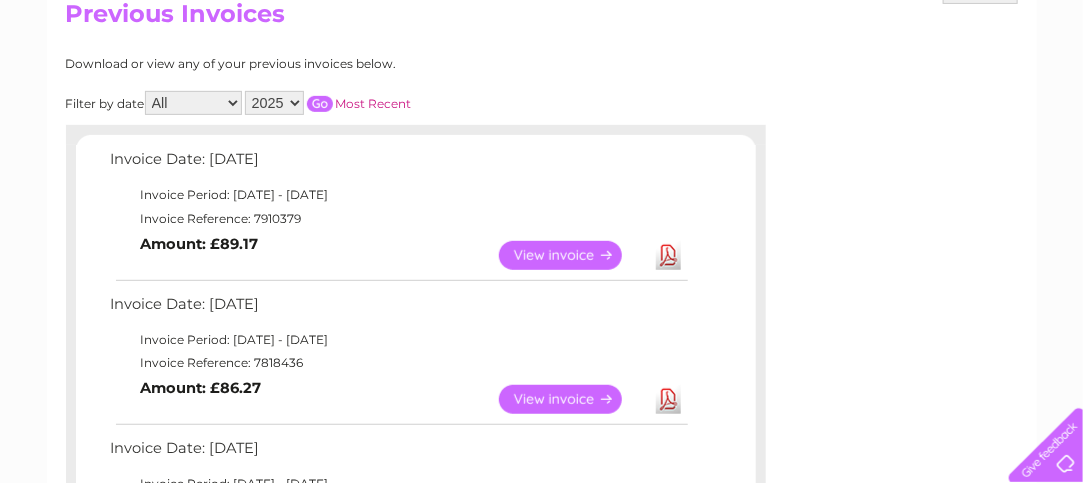 click on "View" at bounding box center (572, 255) 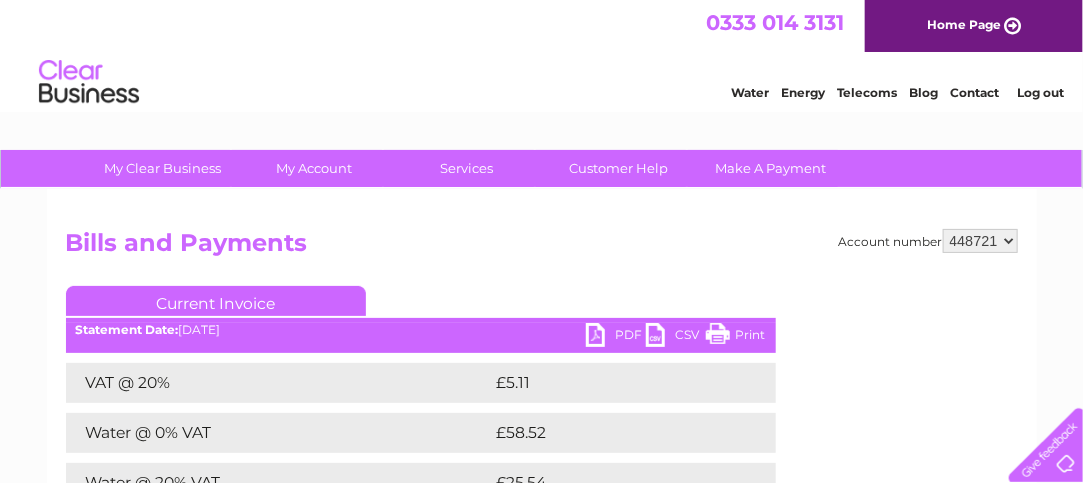 scroll, scrollTop: 233, scrollLeft: 0, axis: vertical 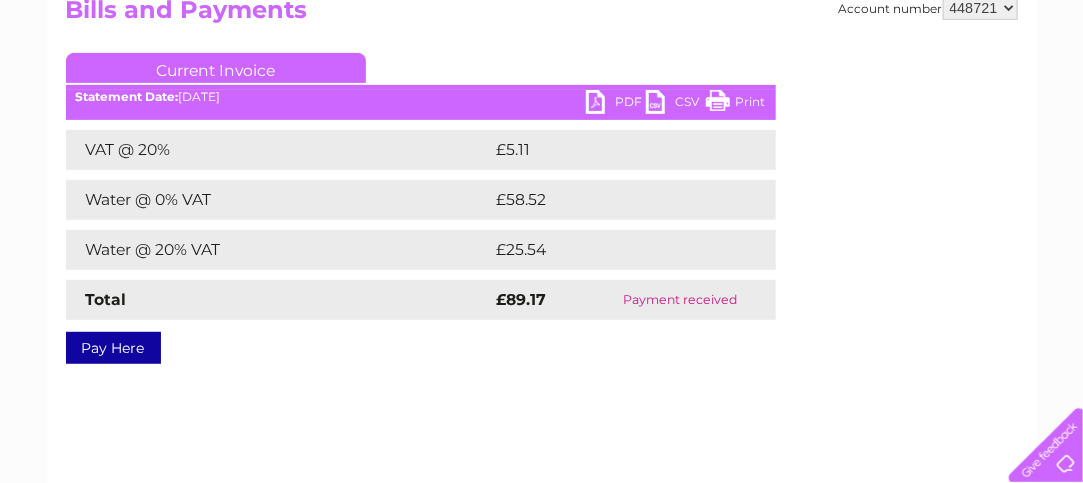 click on "Print" at bounding box center (736, 104) 